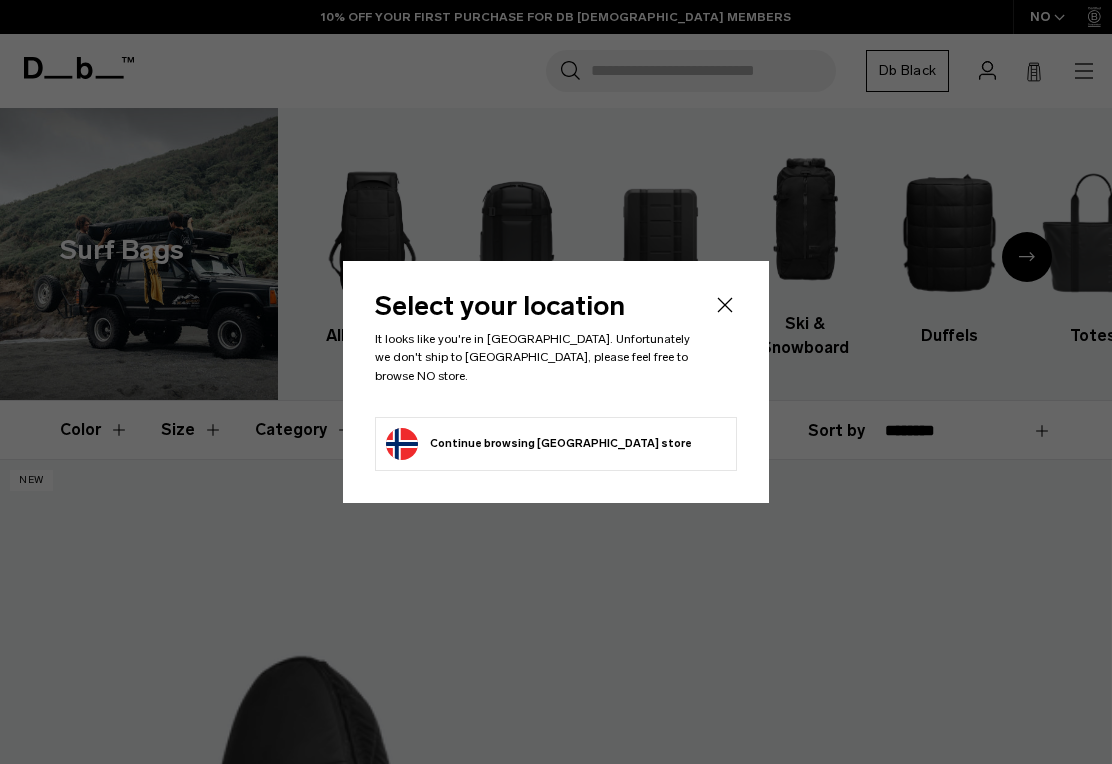scroll, scrollTop: 0, scrollLeft: 0, axis: both 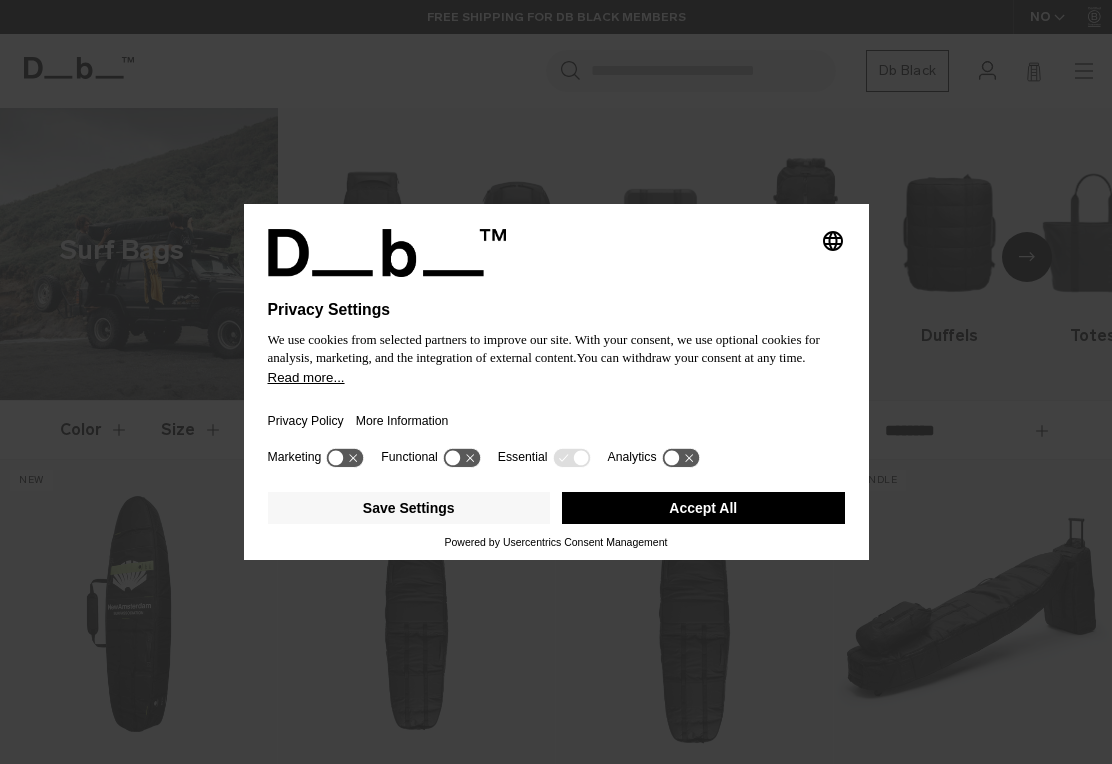 click on "Accept All" at bounding box center [703, 508] 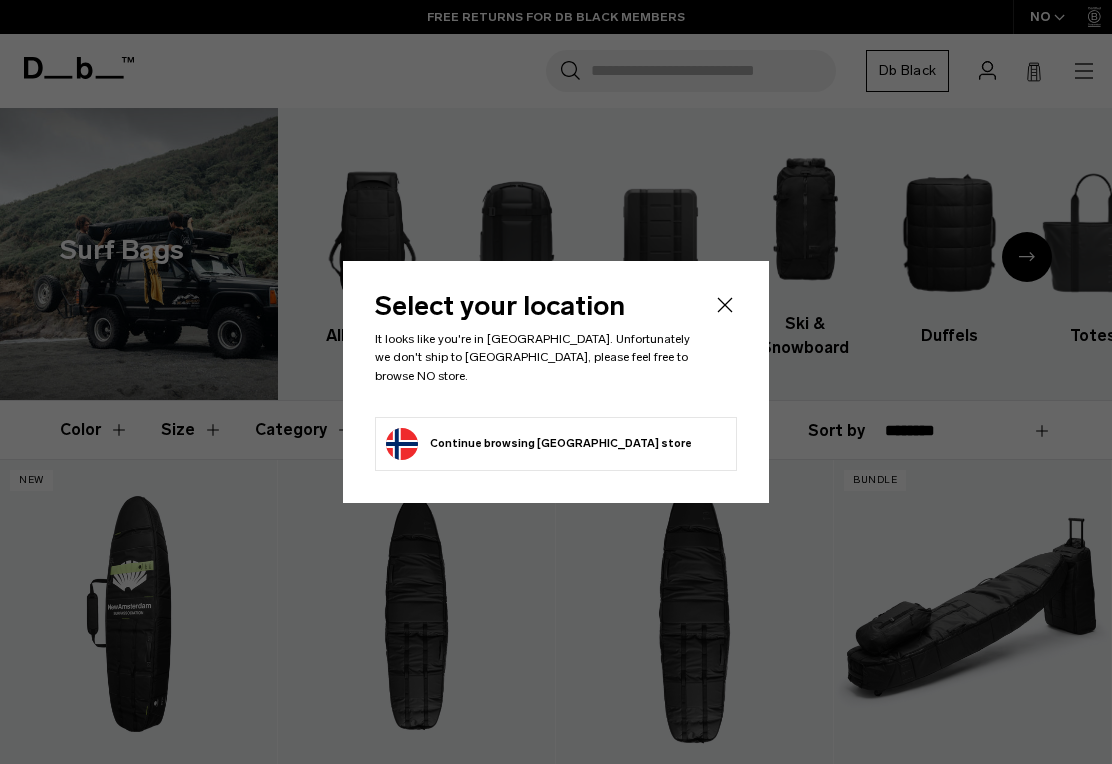 click 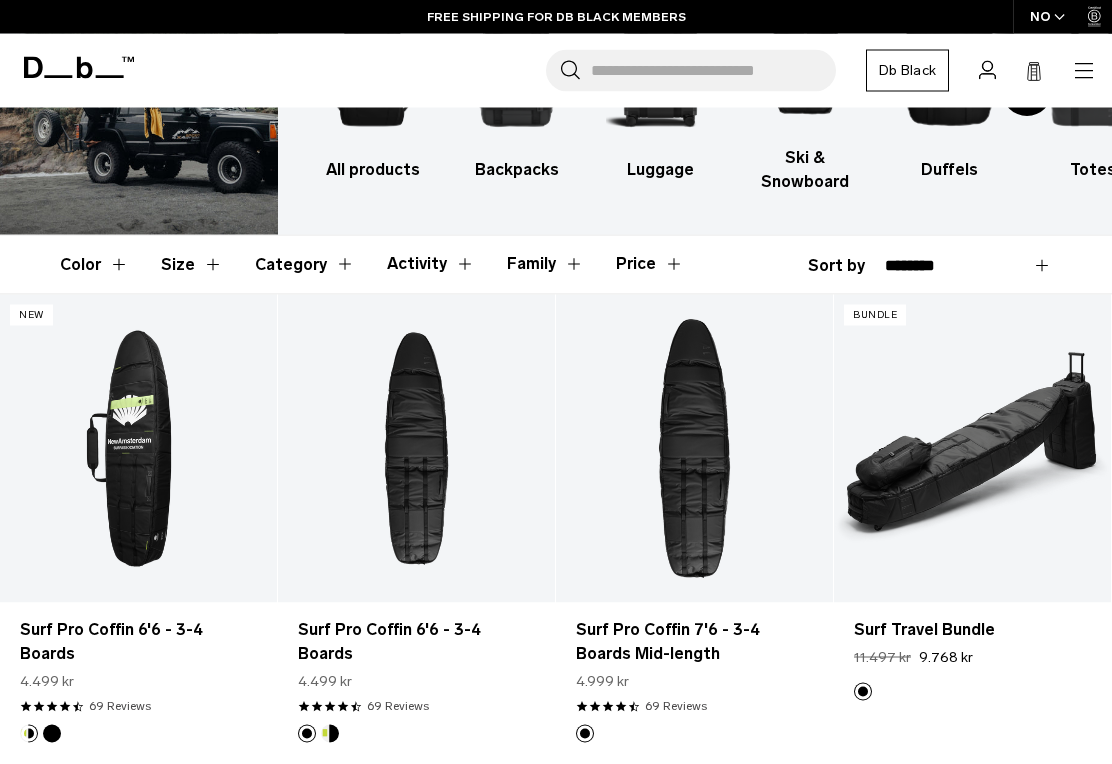 scroll, scrollTop: 166, scrollLeft: 0, axis: vertical 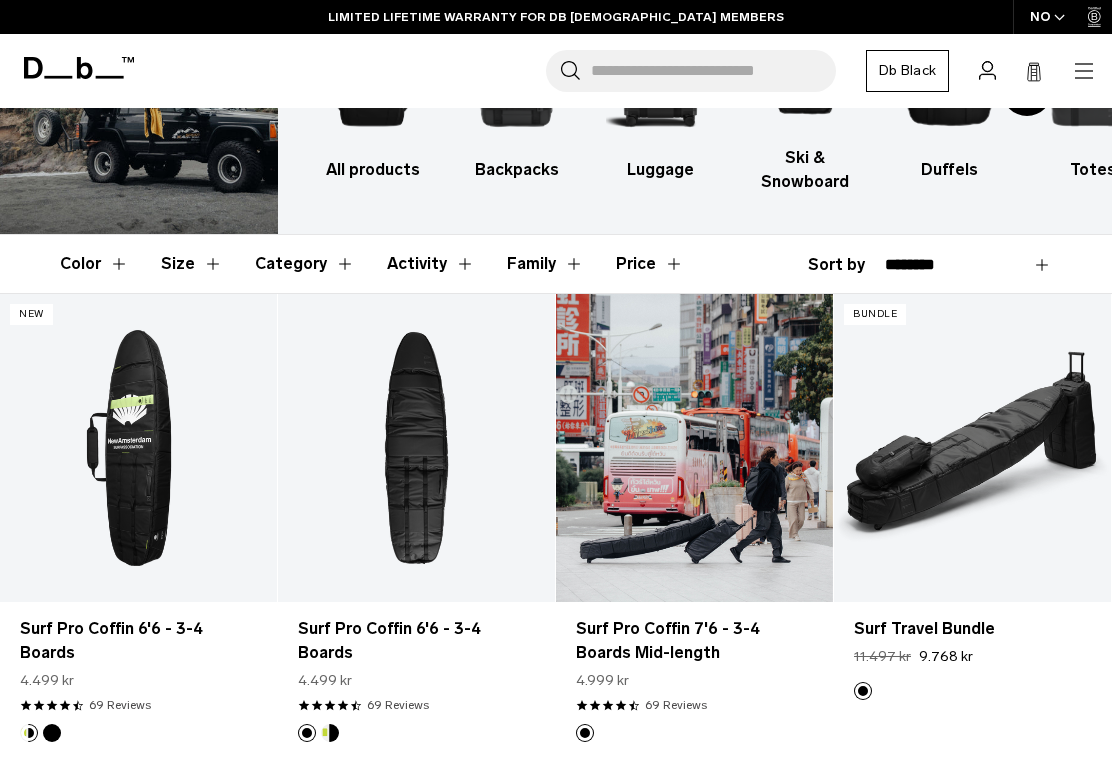 click at bounding box center (694, 448) 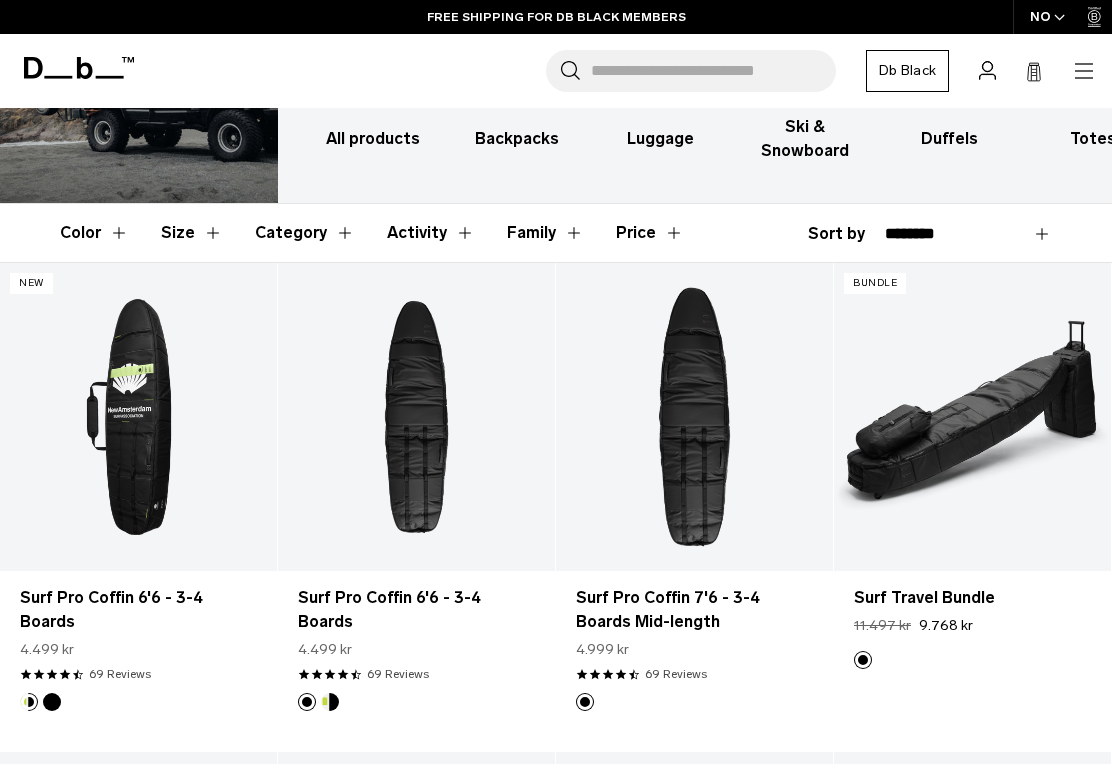 click on "Surf Travel Bundle
Regular price
11.497 kr
9.768 kr" at bounding box center (972, 611) 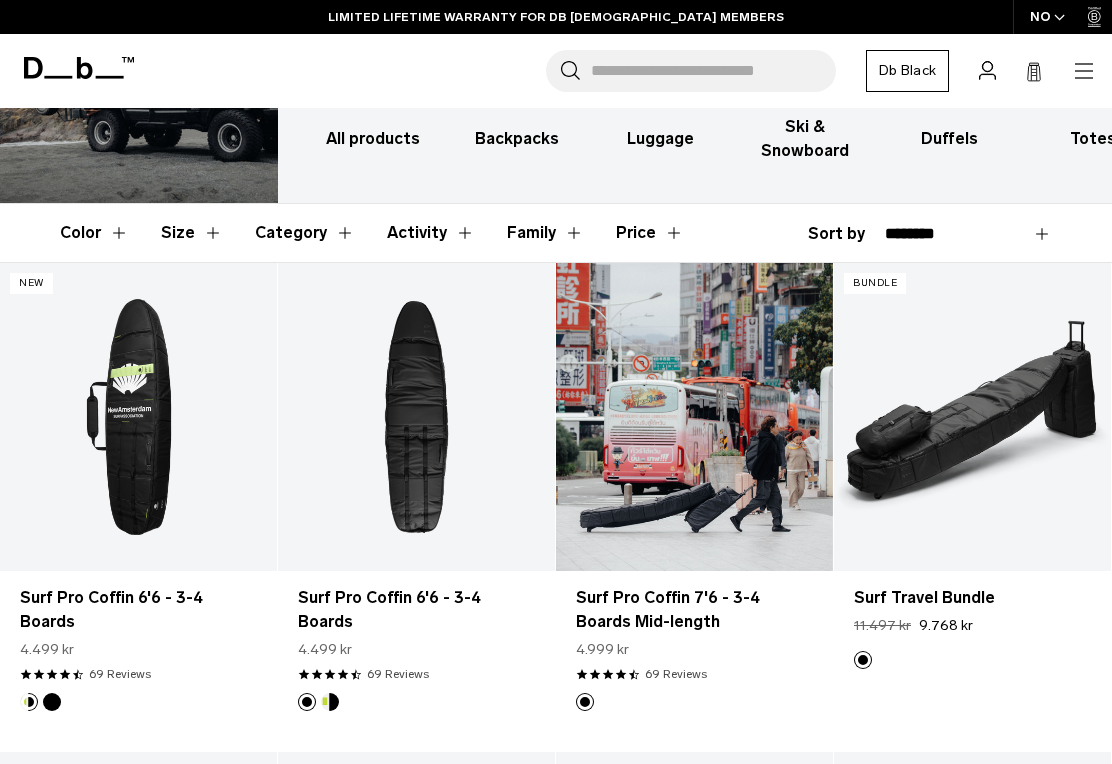 click at bounding box center (694, 417) 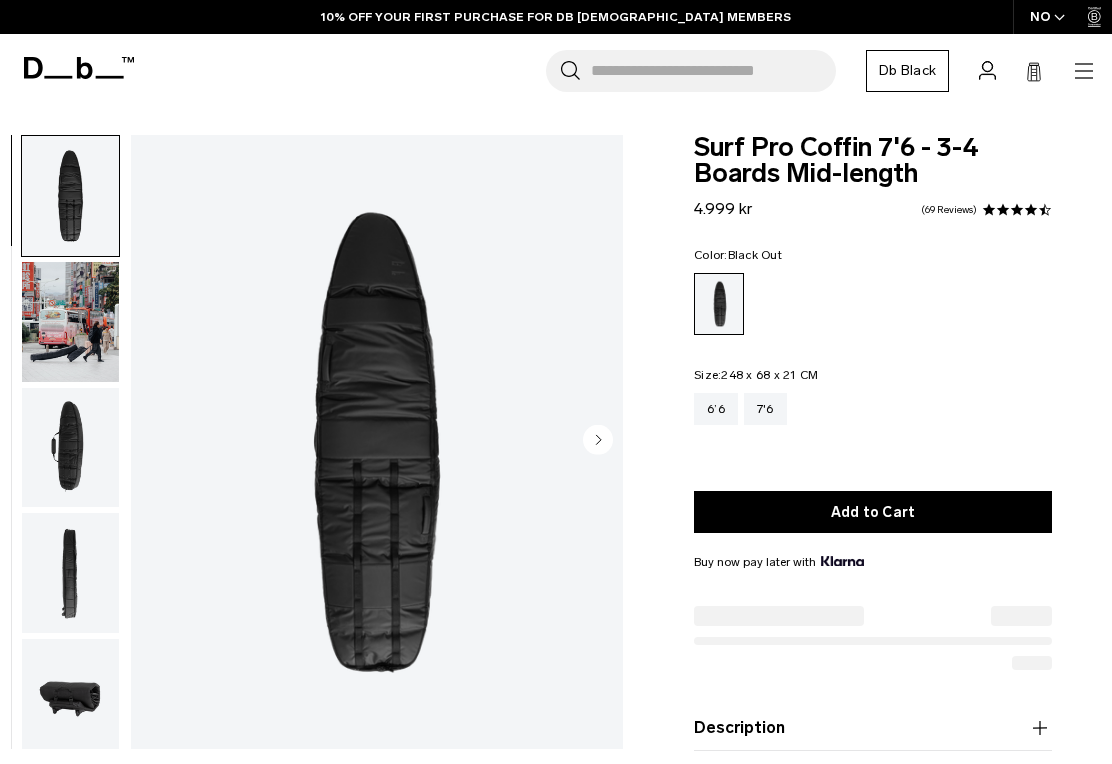 scroll, scrollTop: 0, scrollLeft: 0, axis: both 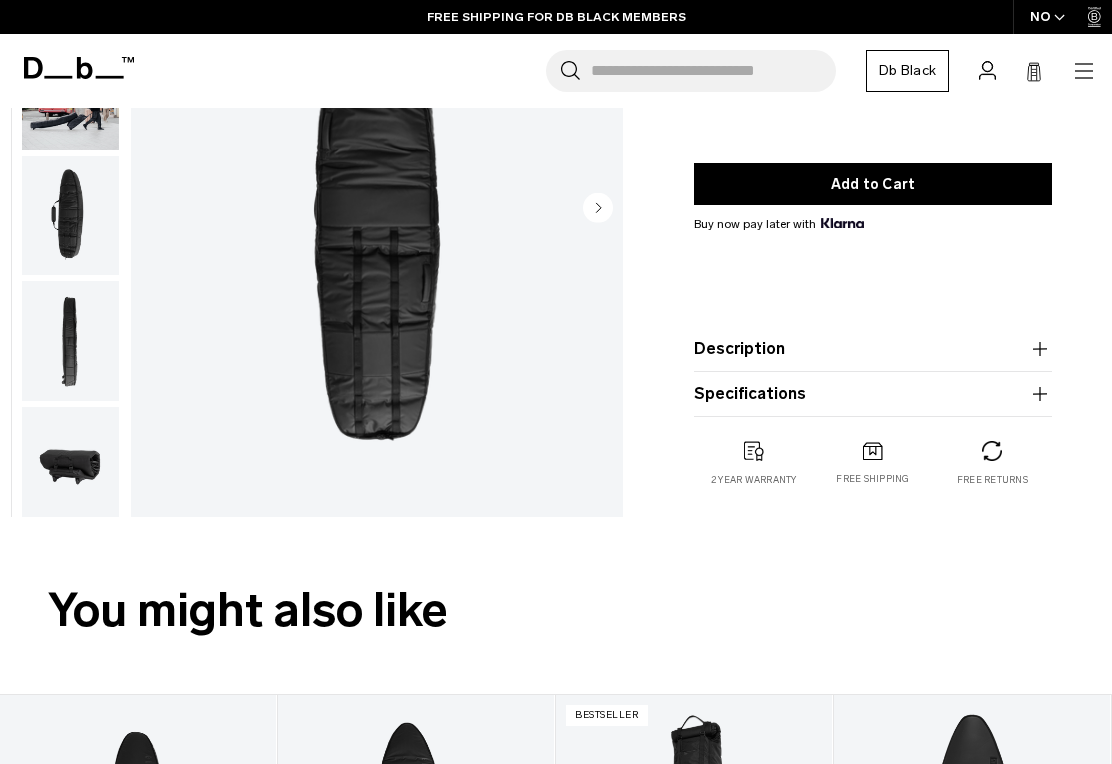 click on "Specifications" at bounding box center (873, 394) 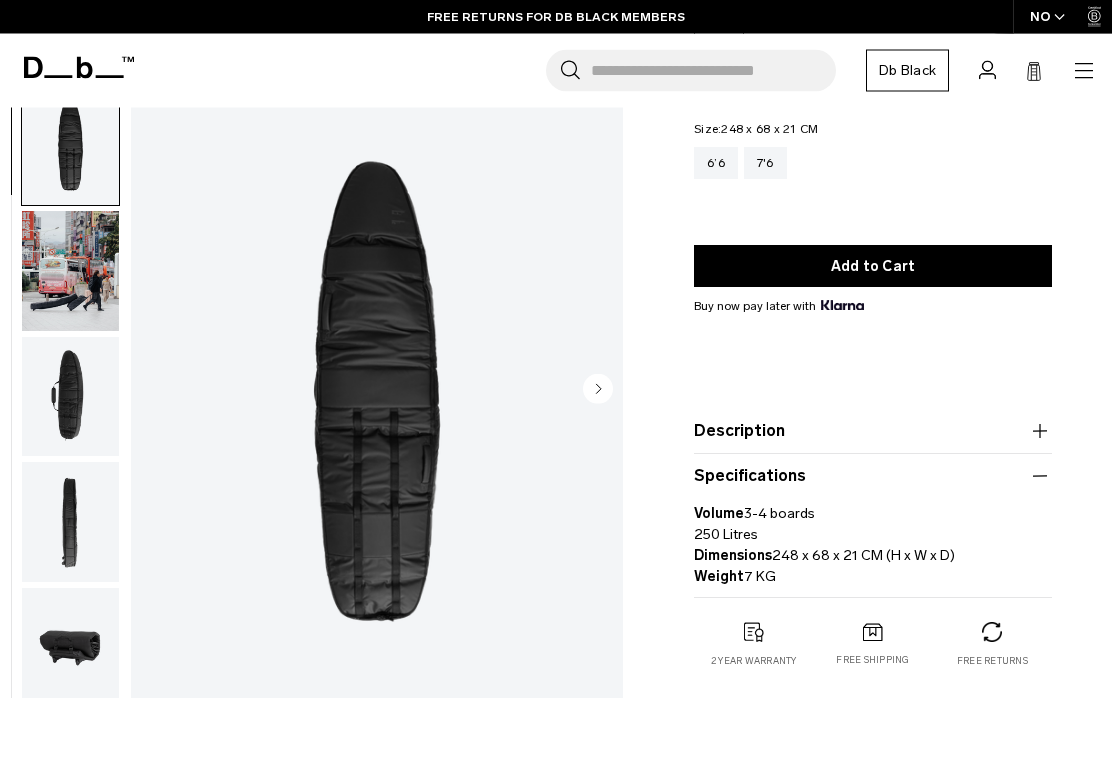 scroll, scrollTop: 246, scrollLeft: 0, axis: vertical 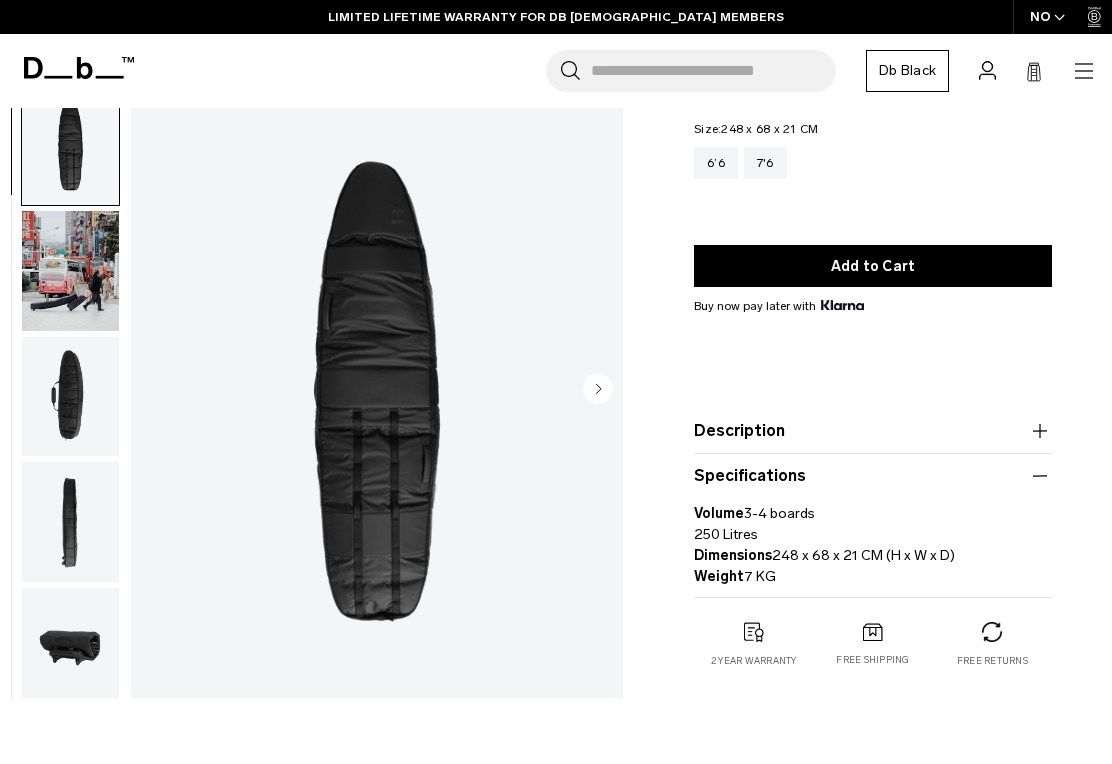 click 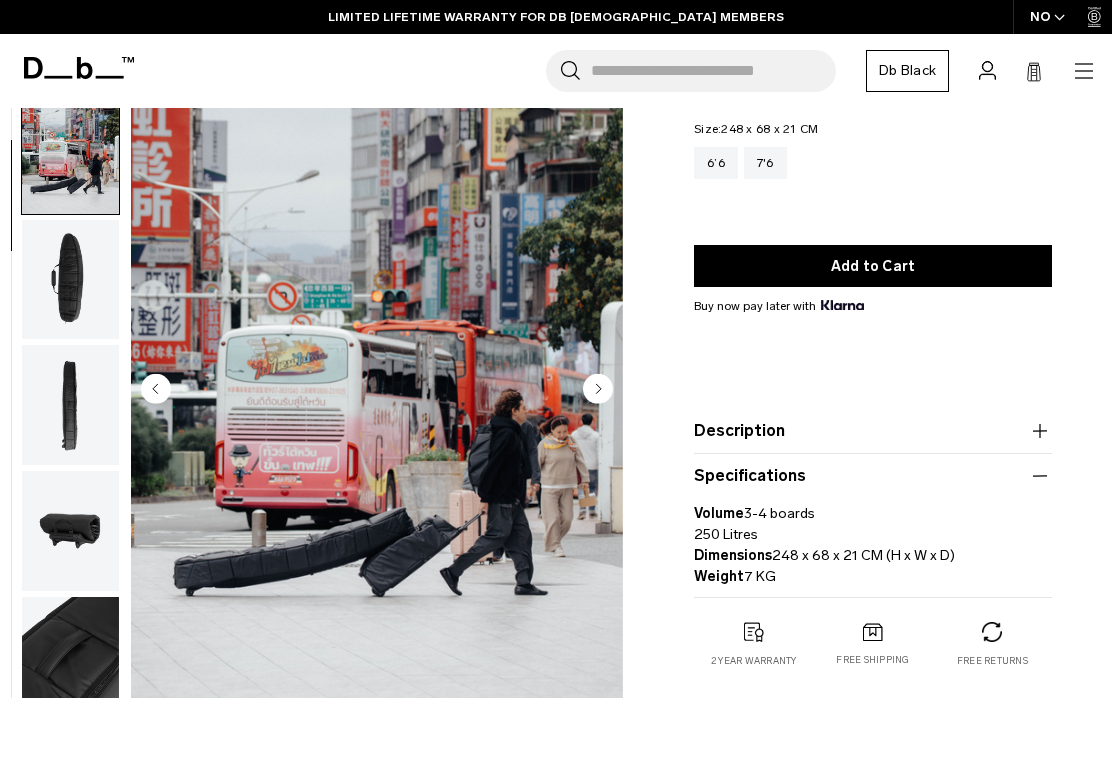 scroll, scrollTop: 127, scrollLeft: 0, axis: vertical 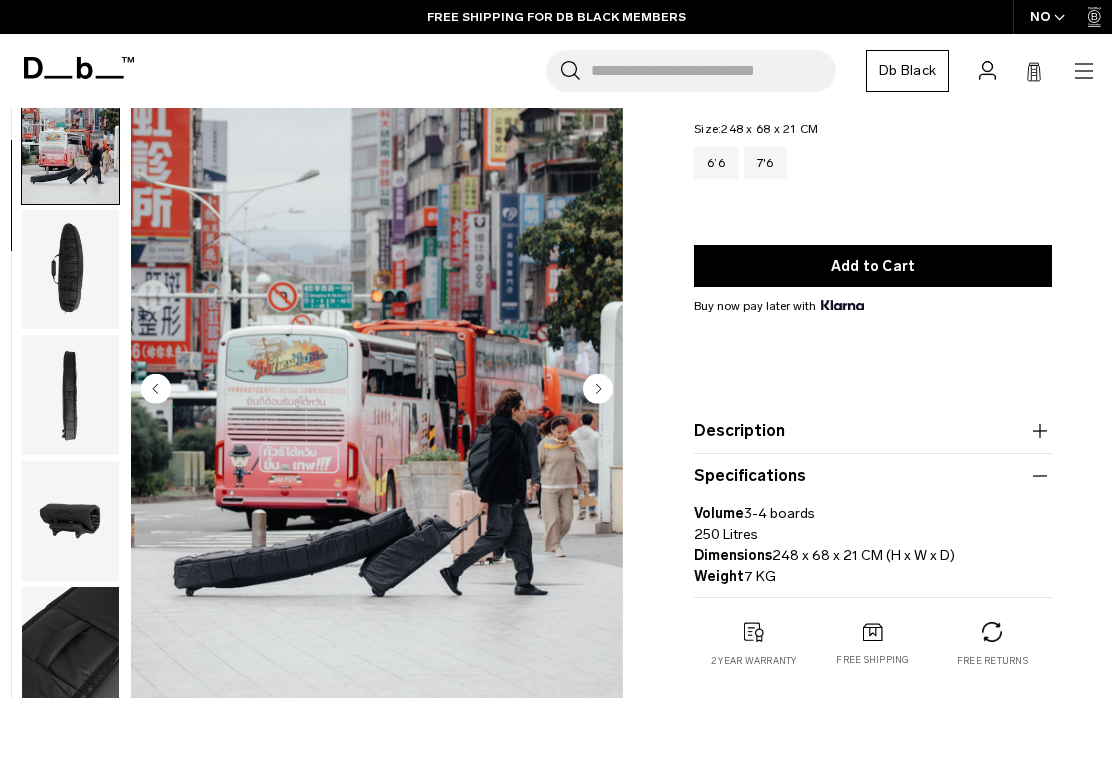 click at bounding box center [70, 521] 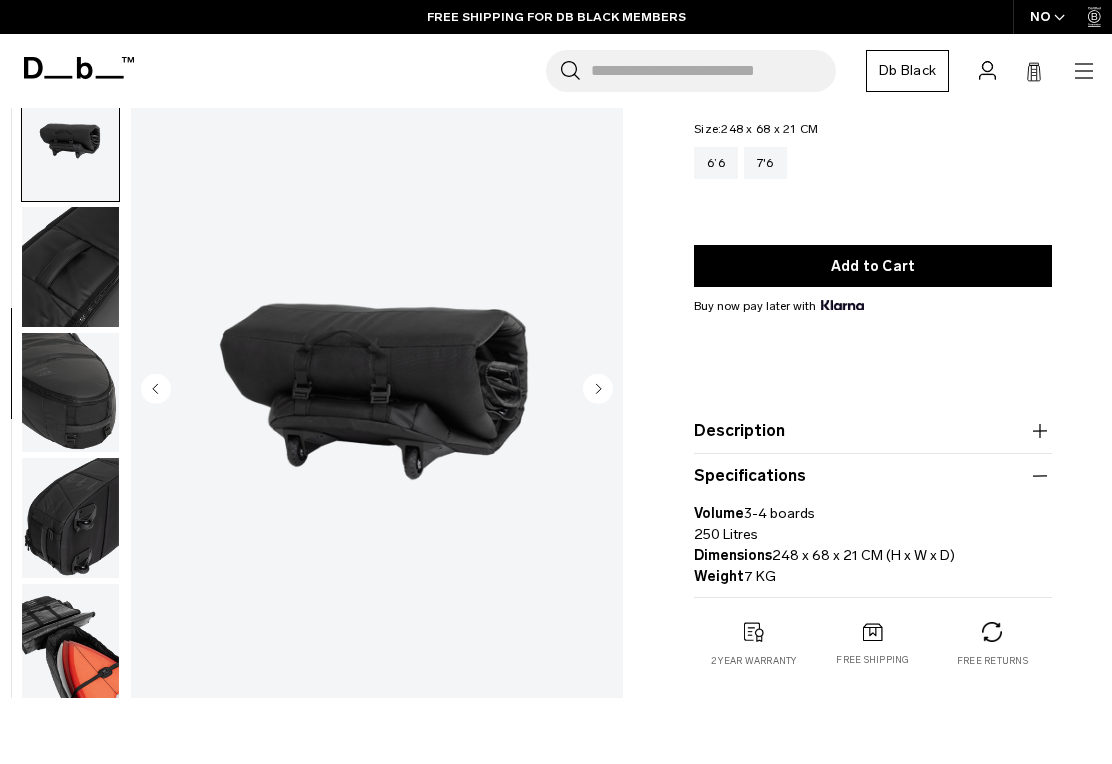 scroll, scrollTop: 509, scrollLeft: 0, axis: vertical 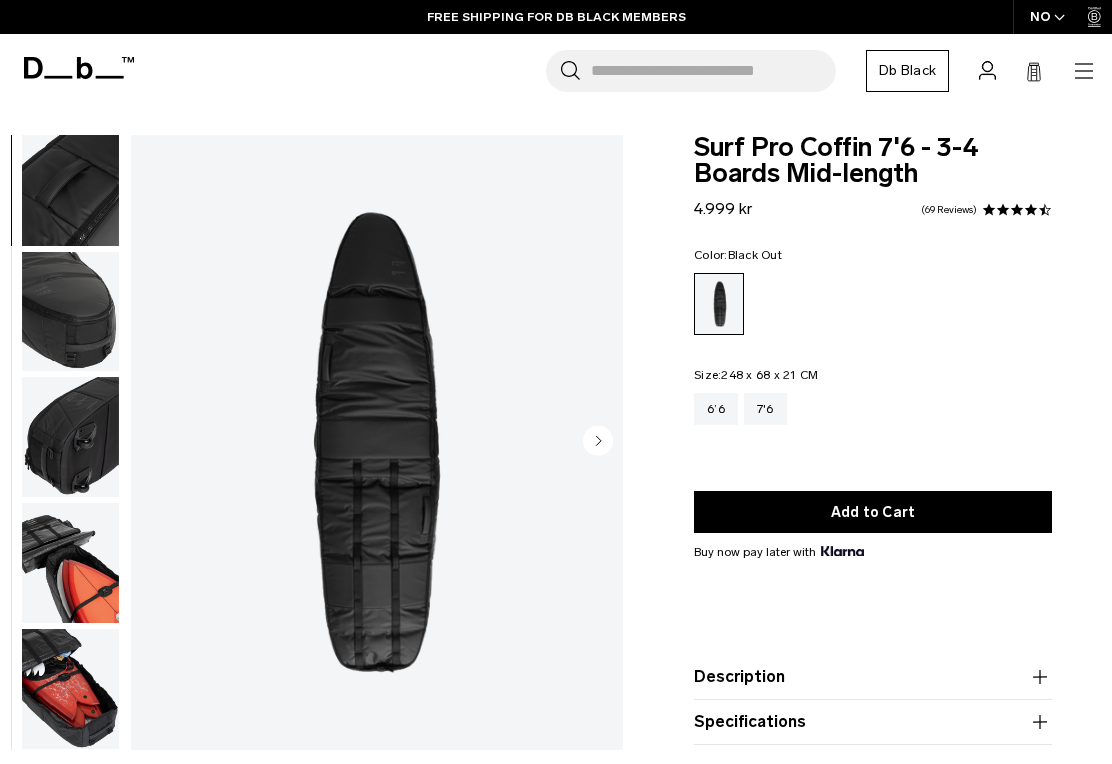 click at bounding box center (70, 563) 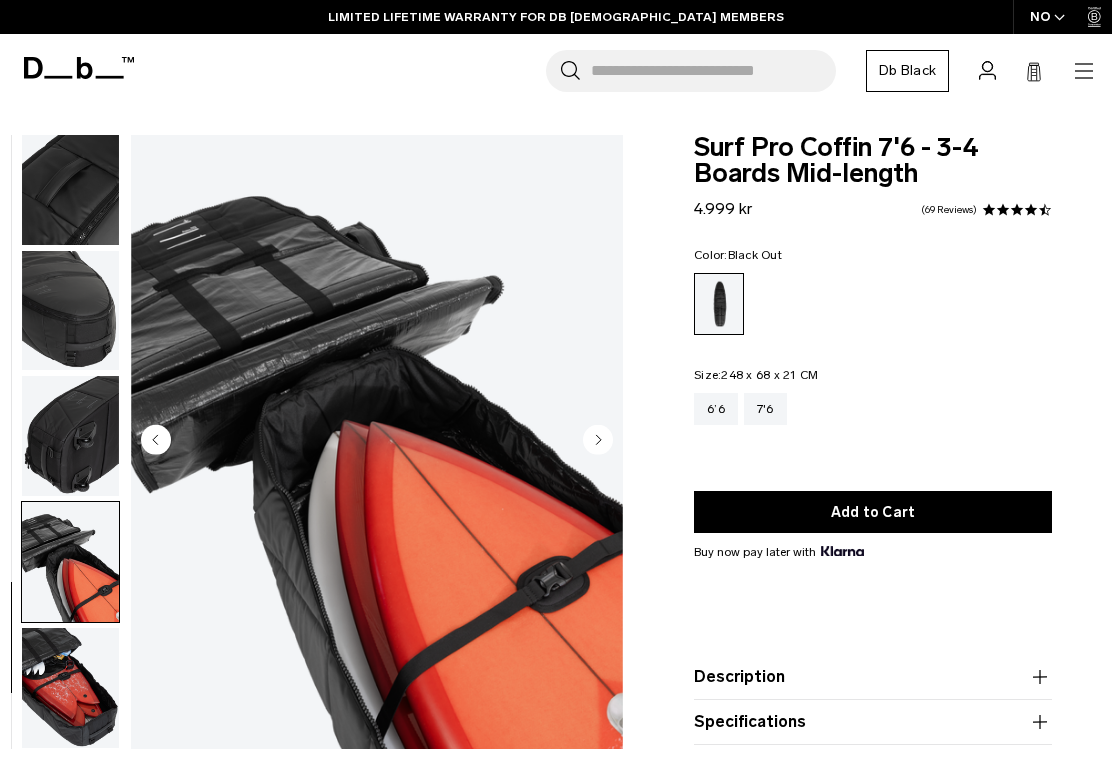 click at bounding box center [70, 688] 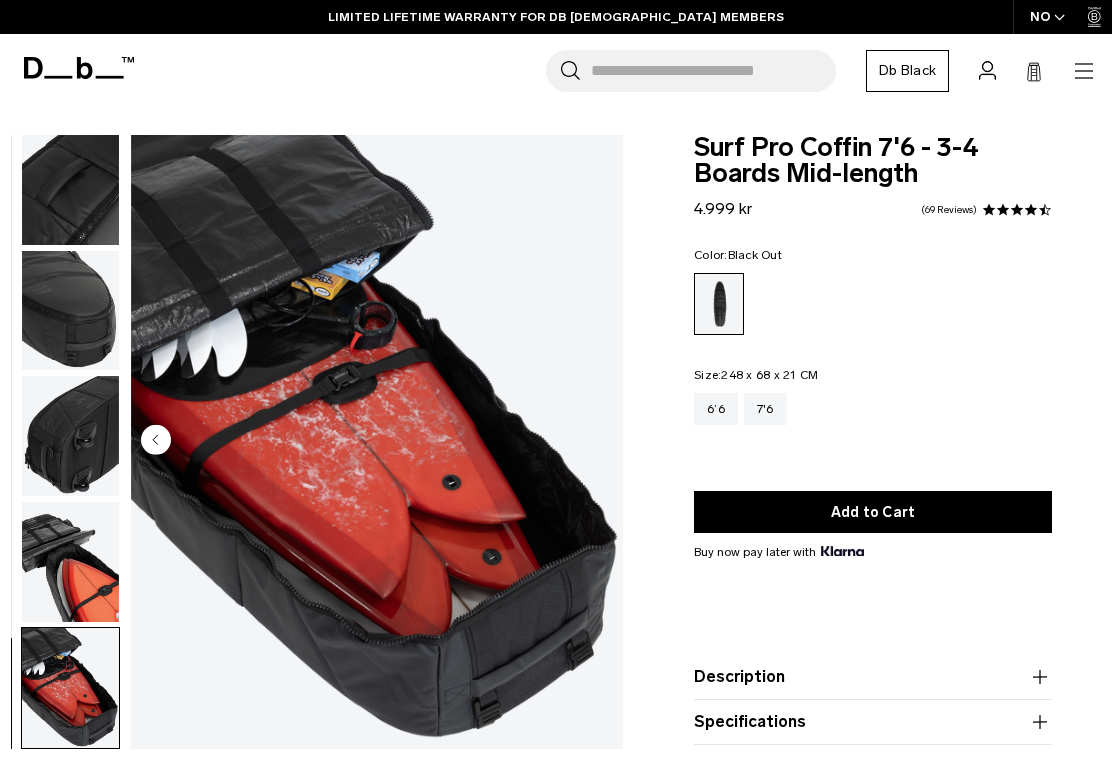 scroll, scrollTop: 655, scrollLeft: 0, axis: vertical 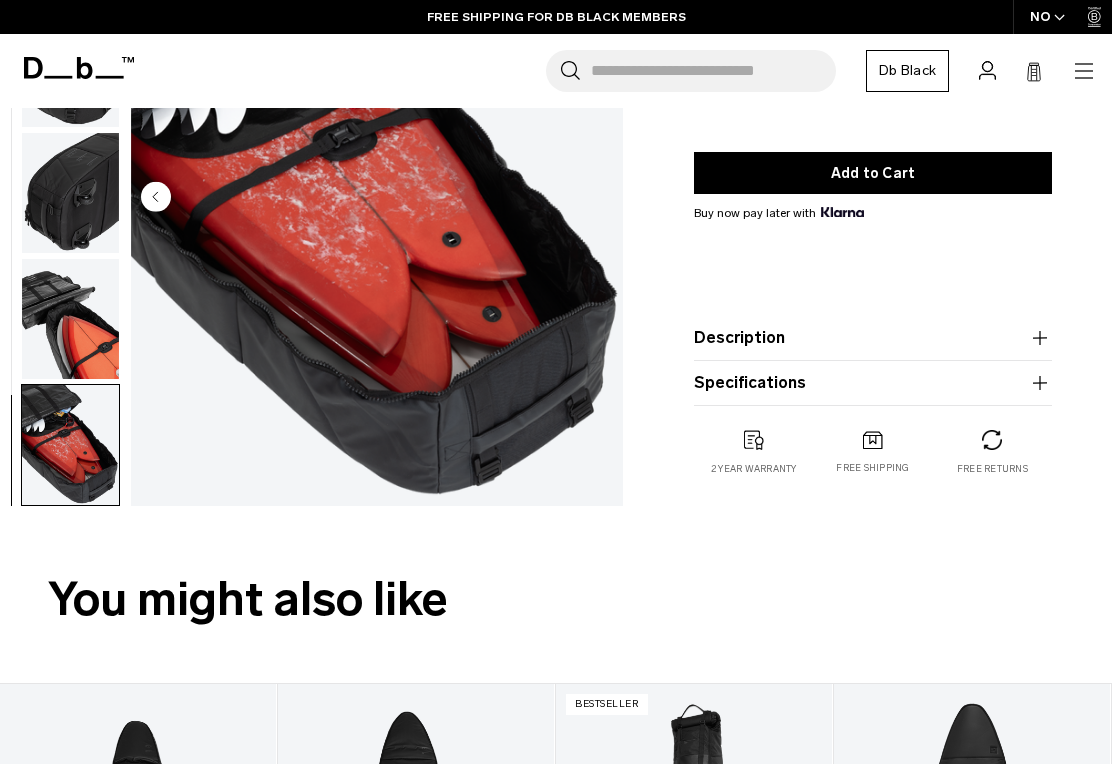 click on "Description" at bounding box center (873, 338) 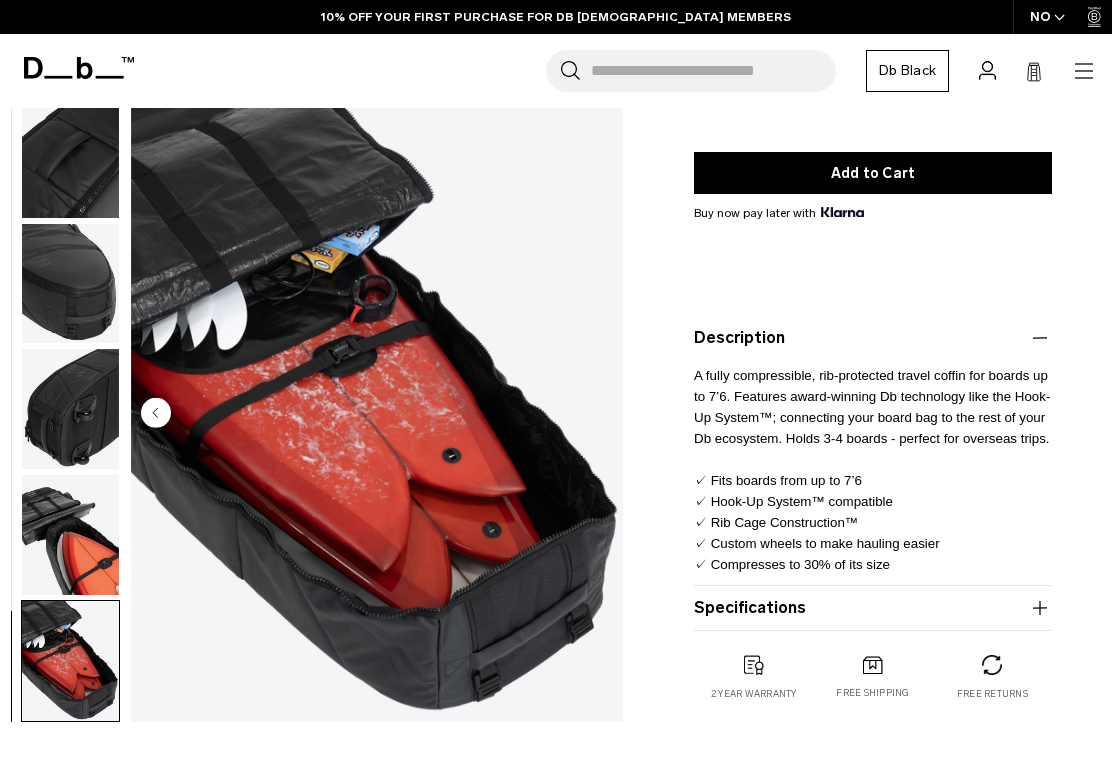 click on "A fully compressible, rib-protected travel coffin for boards up to 7’6. Features award-winning Db technology like the Hook-Up System™; connecting your board bag to the rest of your Db ecosystem. Holds 3-4 boards - perfect for overseas trips. ✓ Fits boards from up to 7’6 ✓ Hook-Up System™ compatible ✓ Rib Cage Construction™ ✓ Custom wheels to make hauling easier ✓ Compresses to 30% of its size" at bounding box center (872, 470) 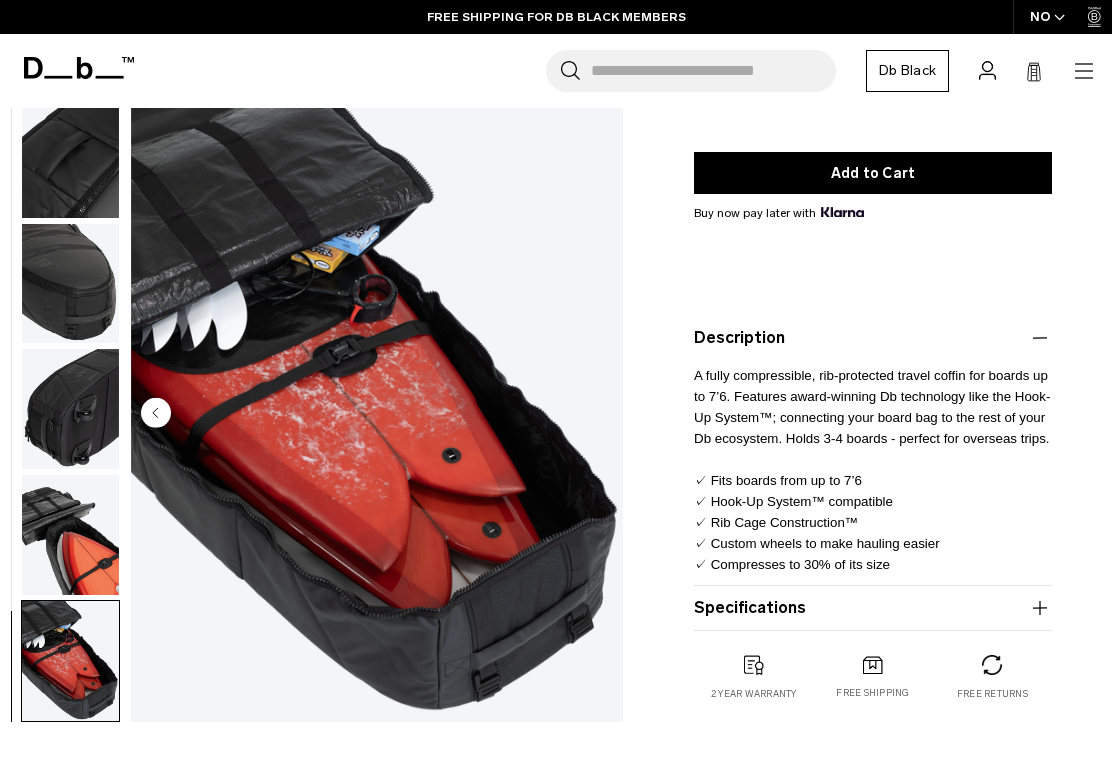 click on "Search for Bags, Luggage..." at bounding box center [713, 71] 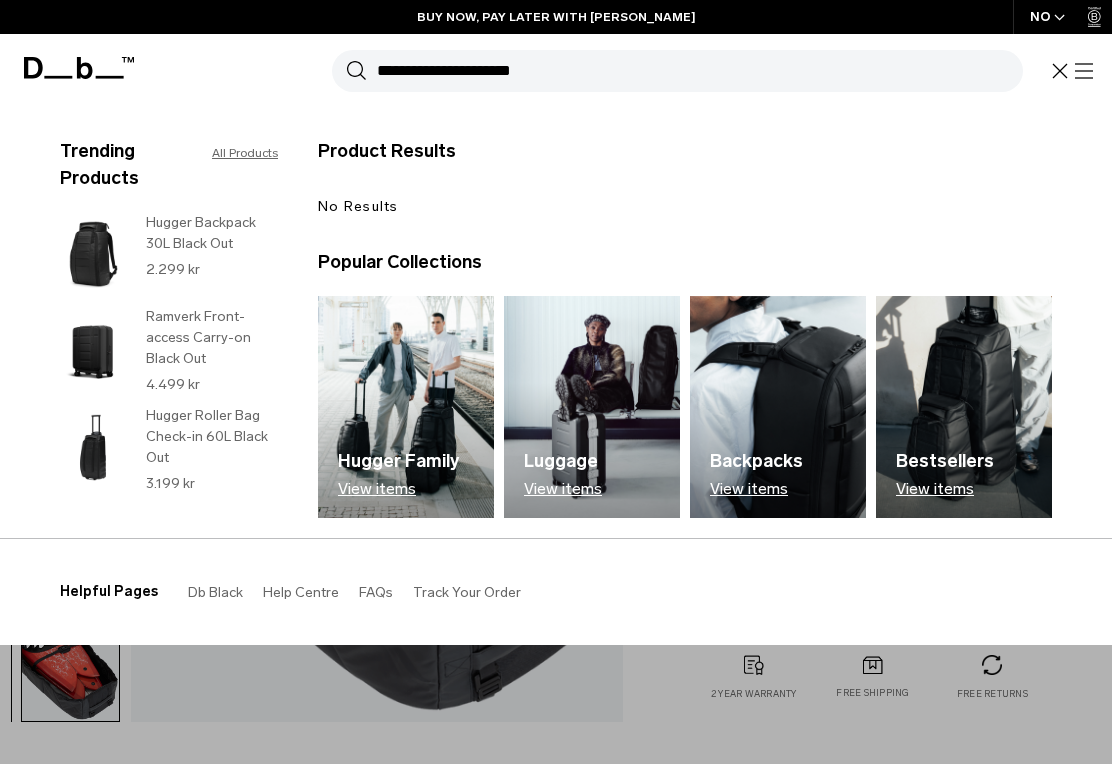 type on "**********" 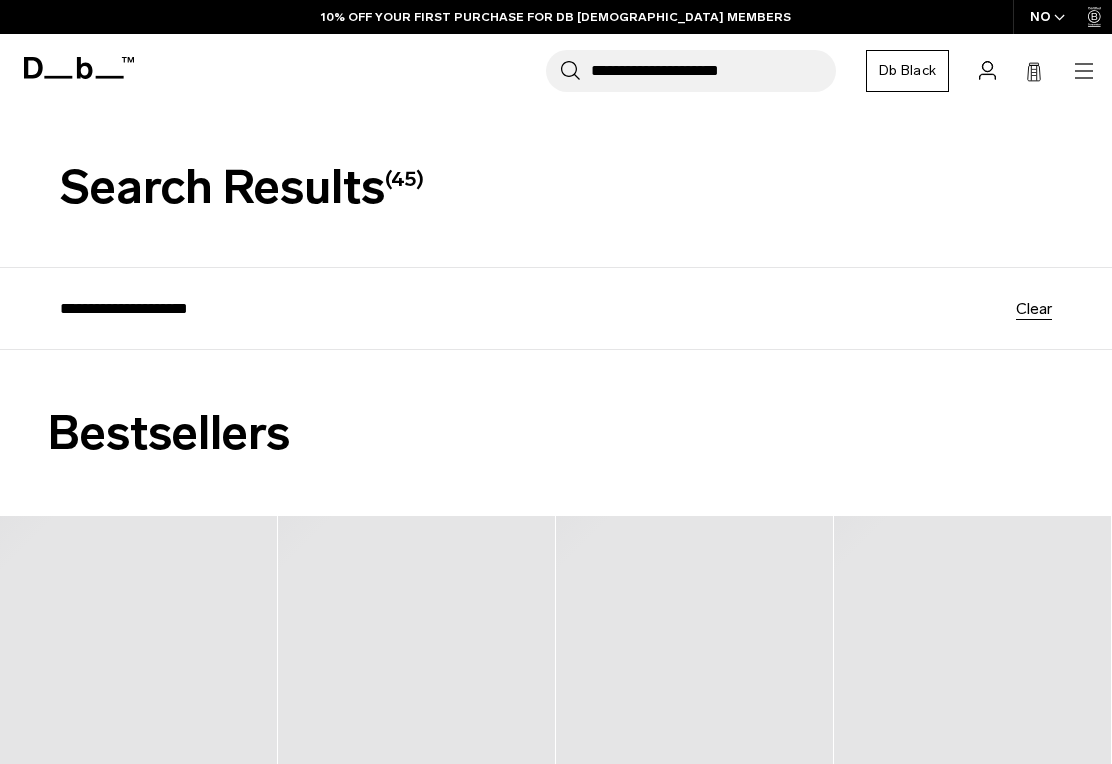 scroll, scrollTop: 0, scrollLeft: 0, axis: both 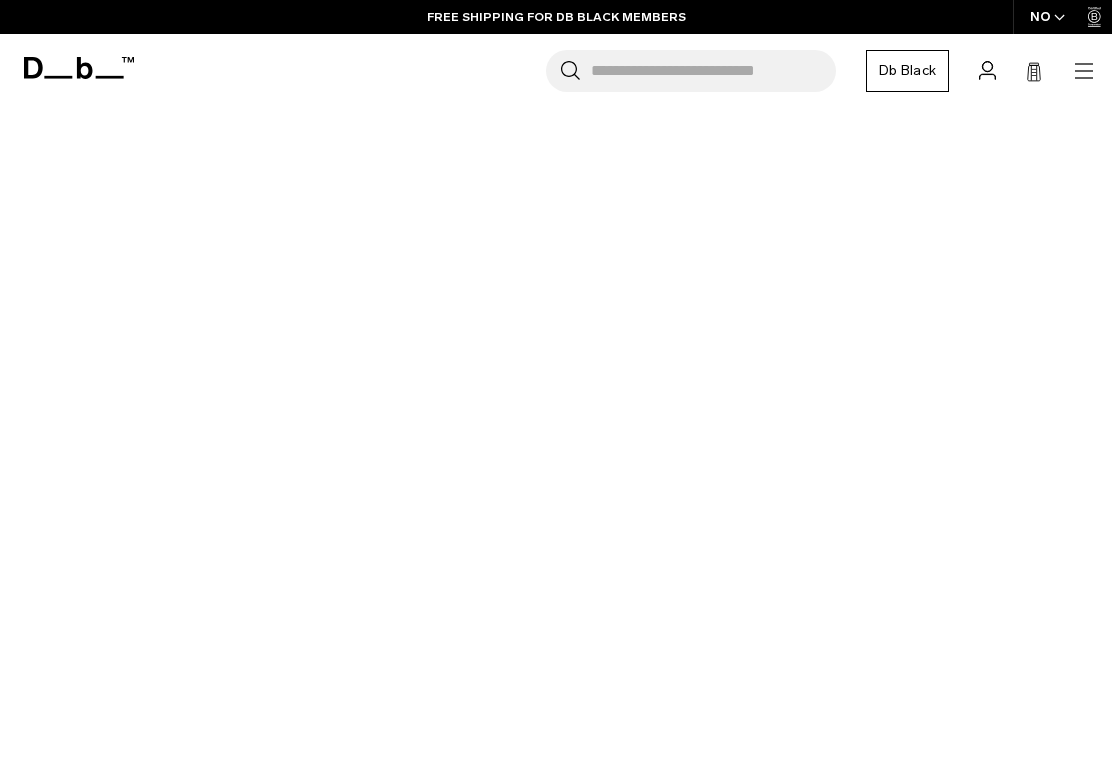click on "Play" at bounding box center [556, 367] 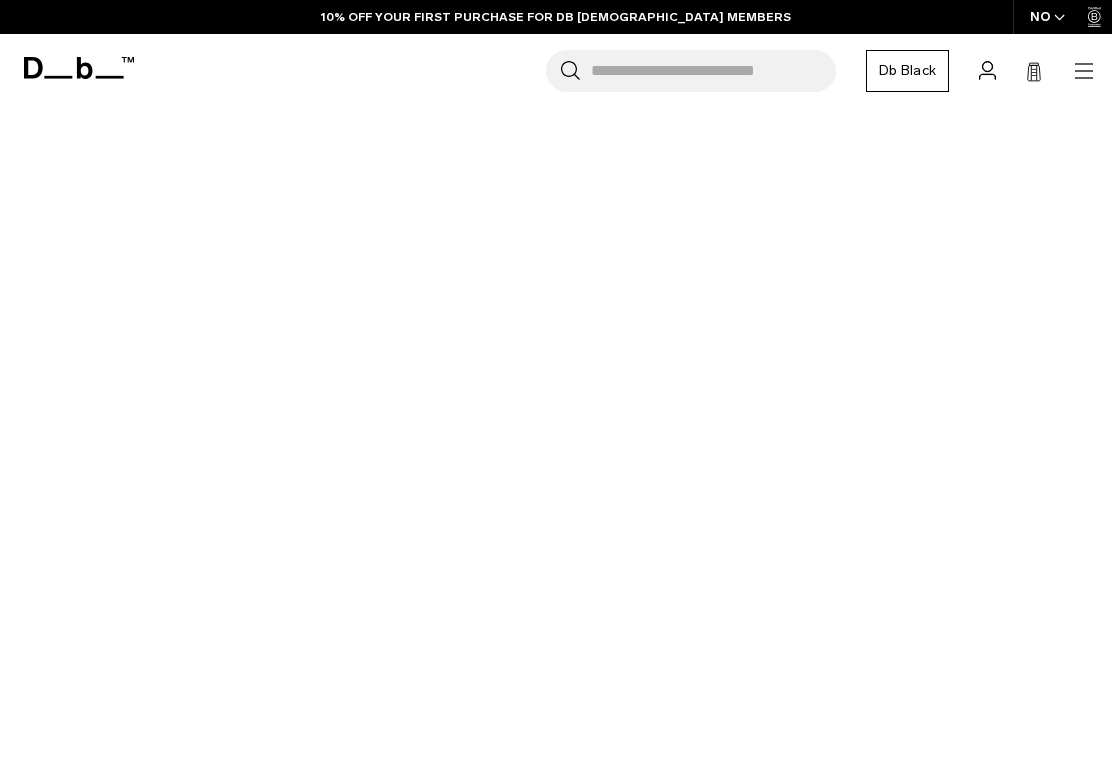click on "Play" at bounding box center [556, 367] 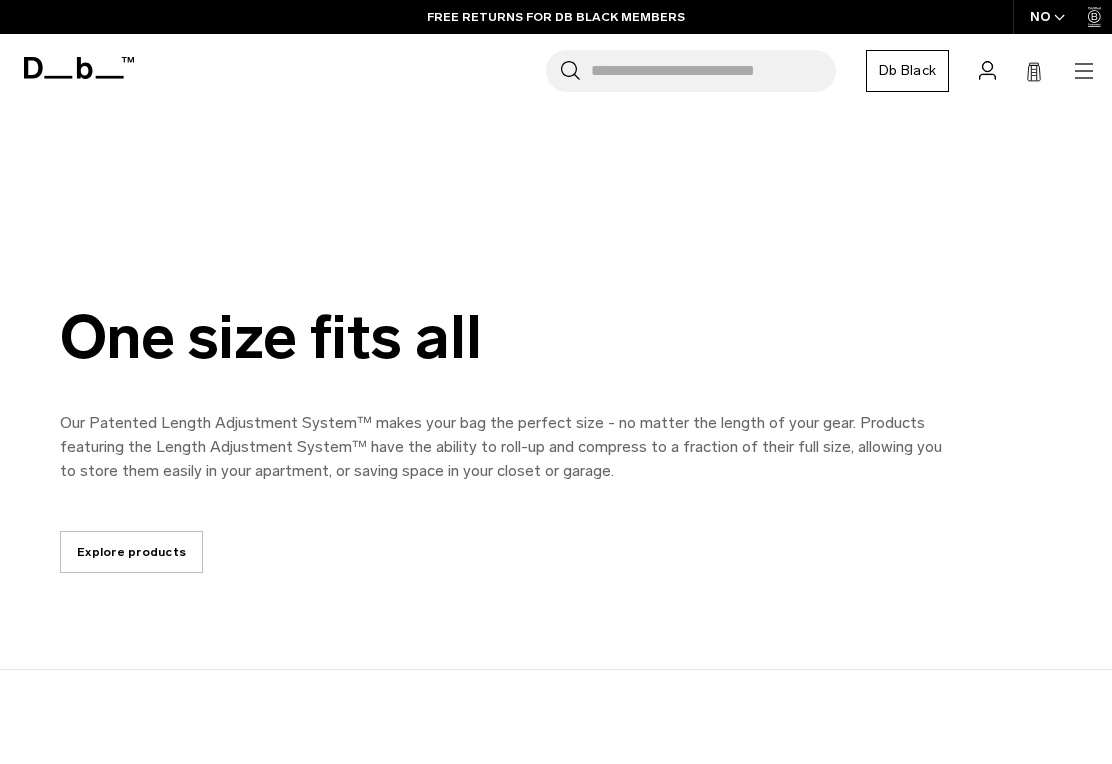 scroll, scrollTop: 1584, scrollLeft: 0, axis: vertical 